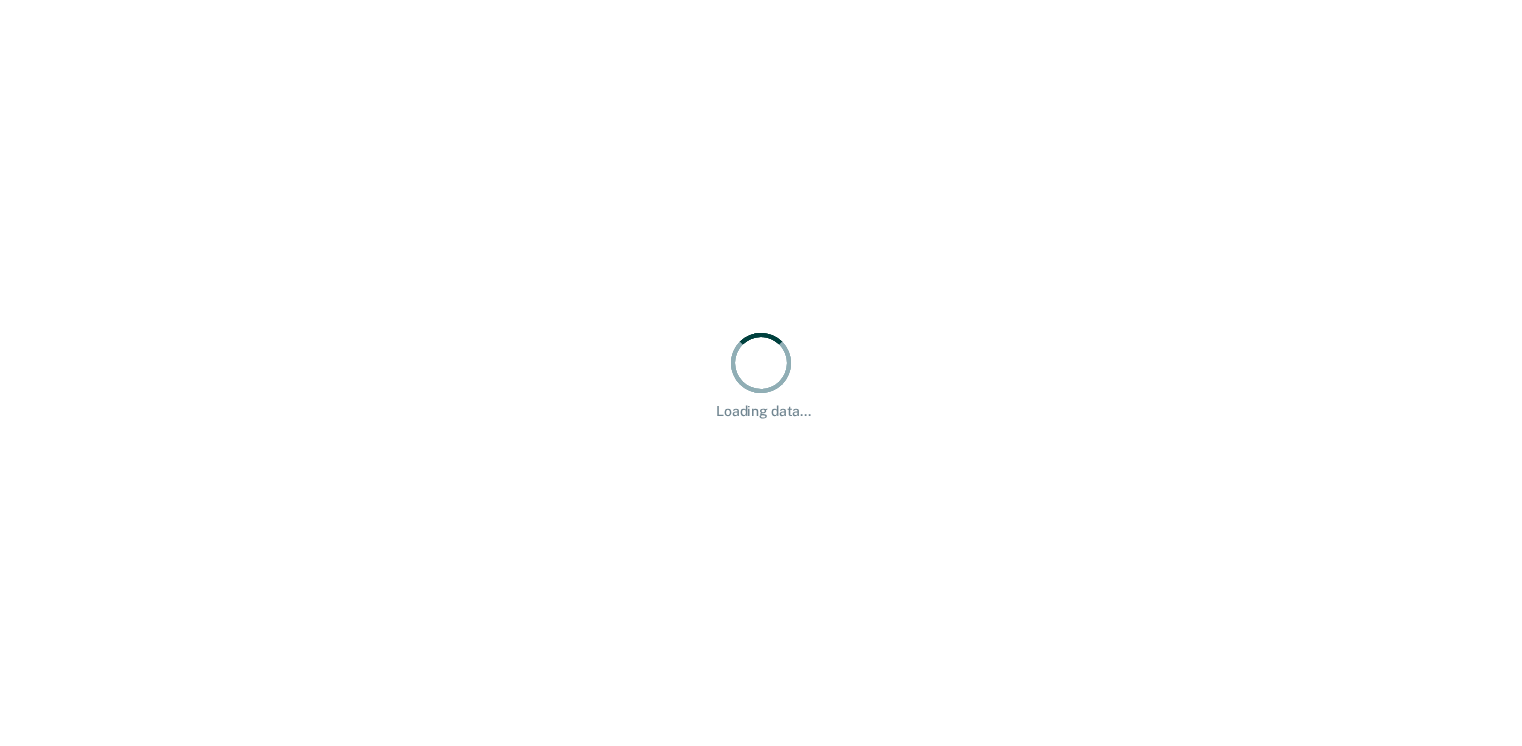 scroll, scrollTop: 0, scrollLeft: 0, axis: both 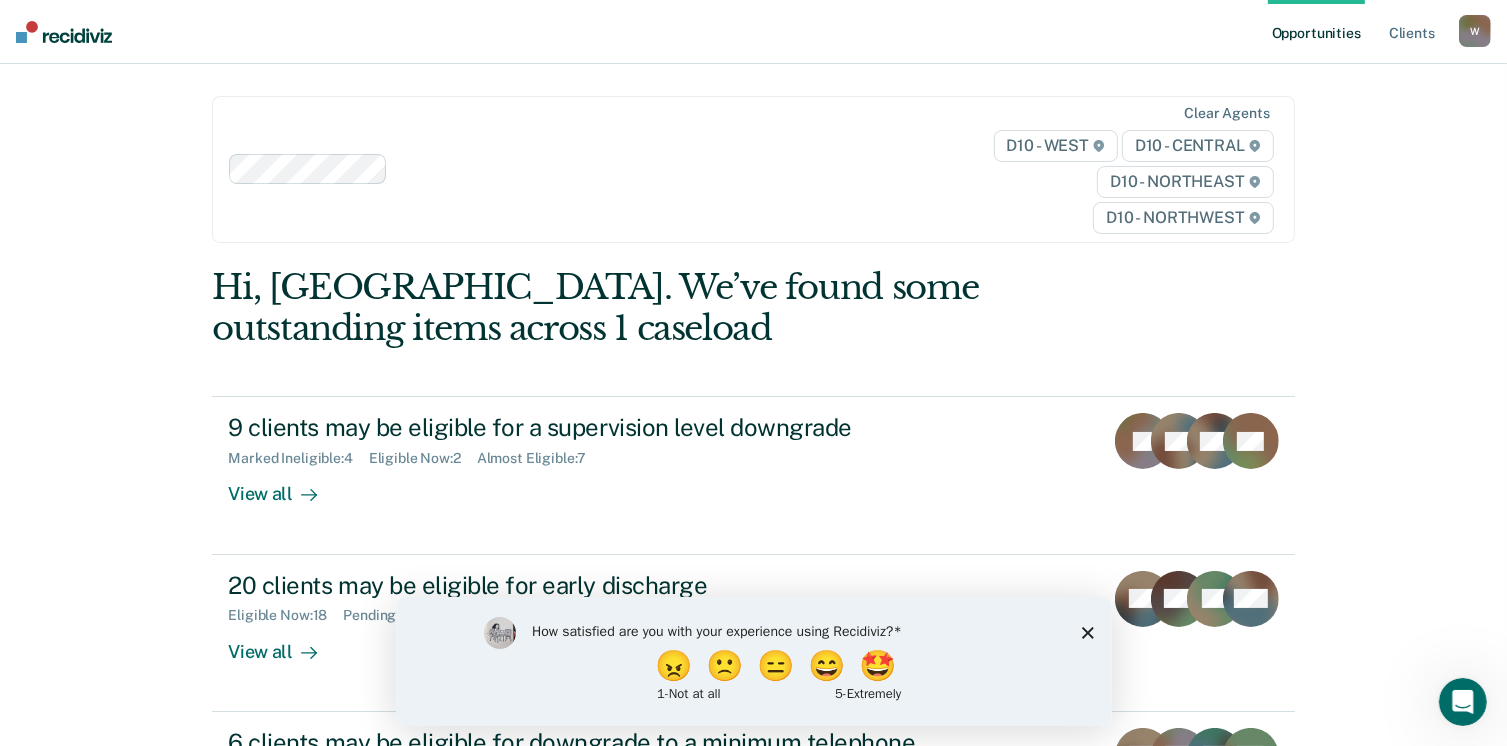 click on "How satisfied are you with your experience using Recidiviz? 😠 🙁 😑 😄 🤩 1  -  Not at all 5  -  Extremely" at bounding box center [753, 660] 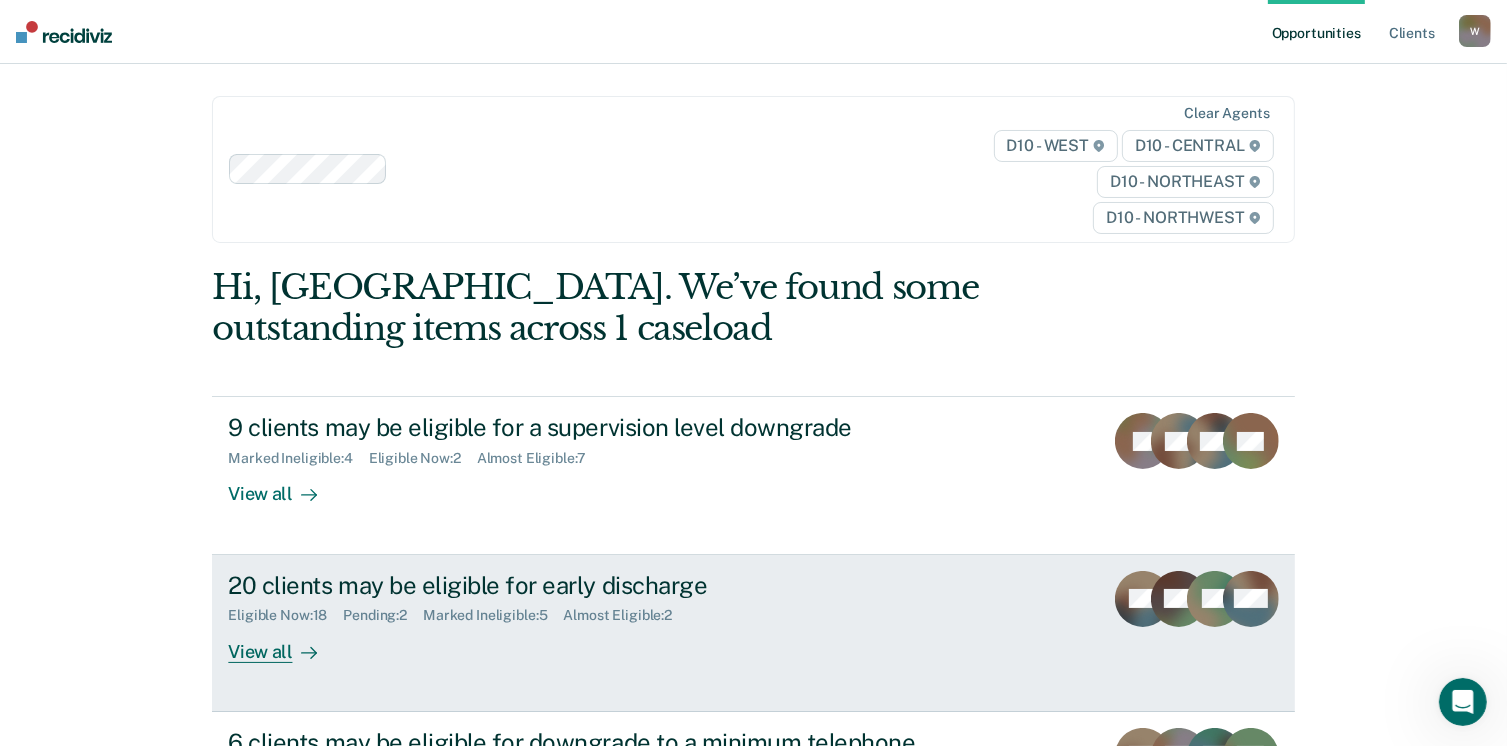click on "View all" at bounding box center [284, 643] 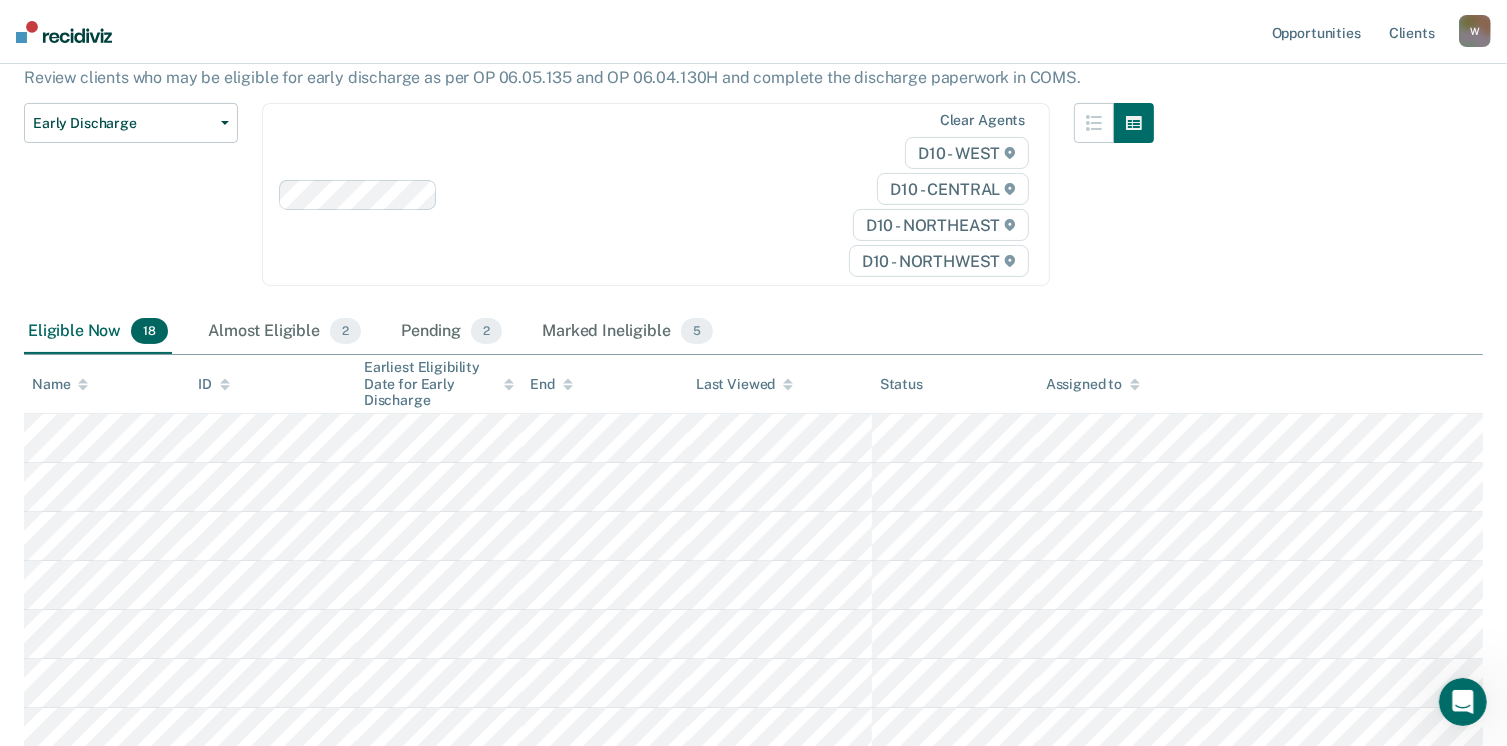 scroll, scrollTop: 200, scrollLeft: 0, axis: vertical 